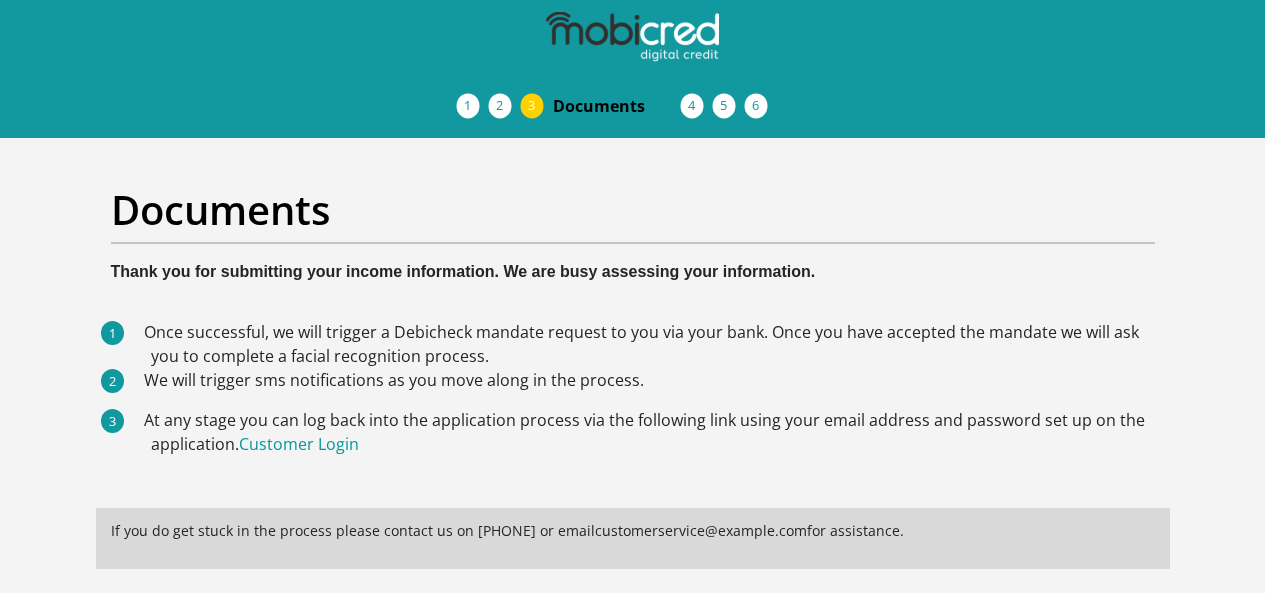 scroll, scrollTop: 0, scrollLeft: 0, axis: both 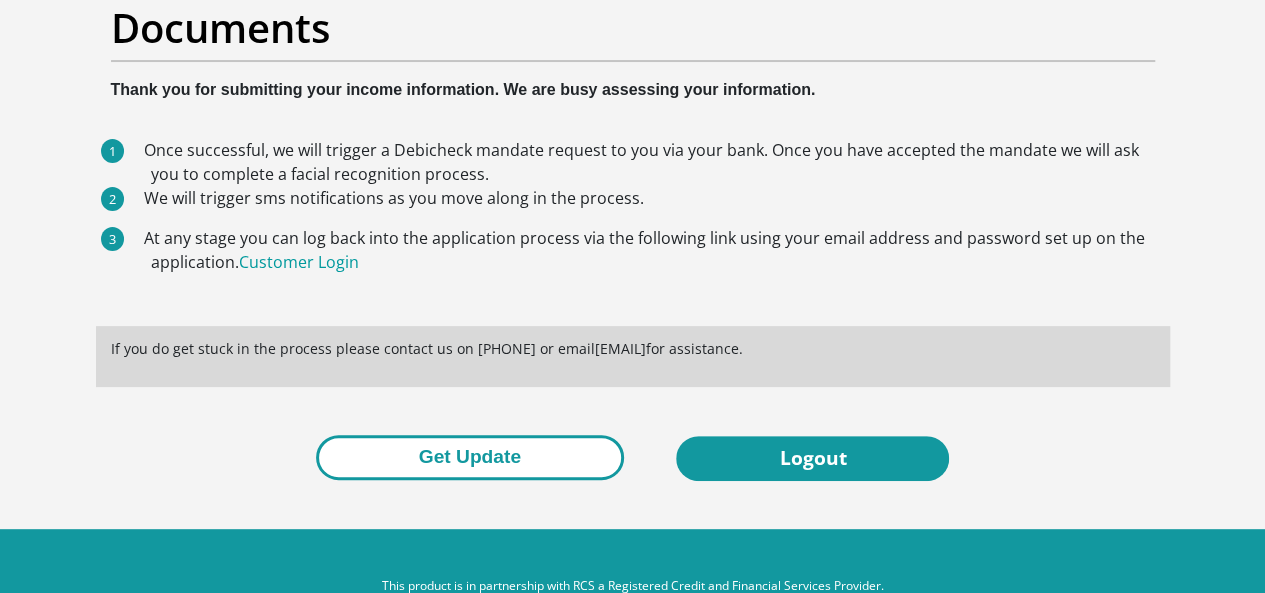 click on "Get Update" at bounding box center (470, 457) 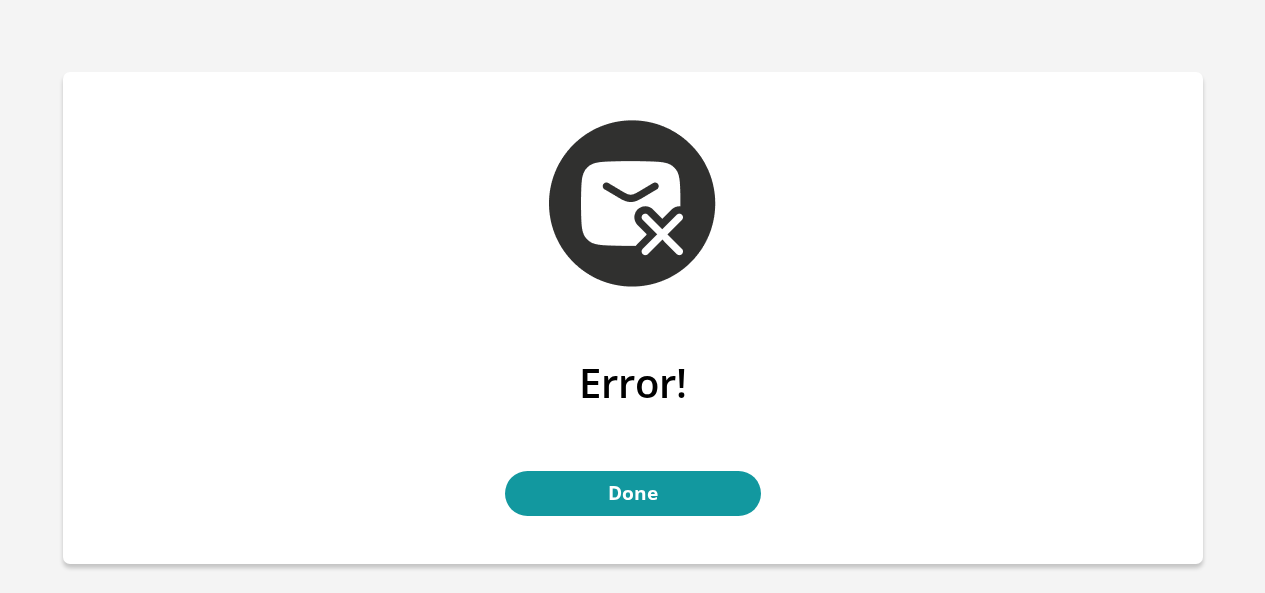scroll, scrollTop: 0, scrollLeft: 0, axis: both 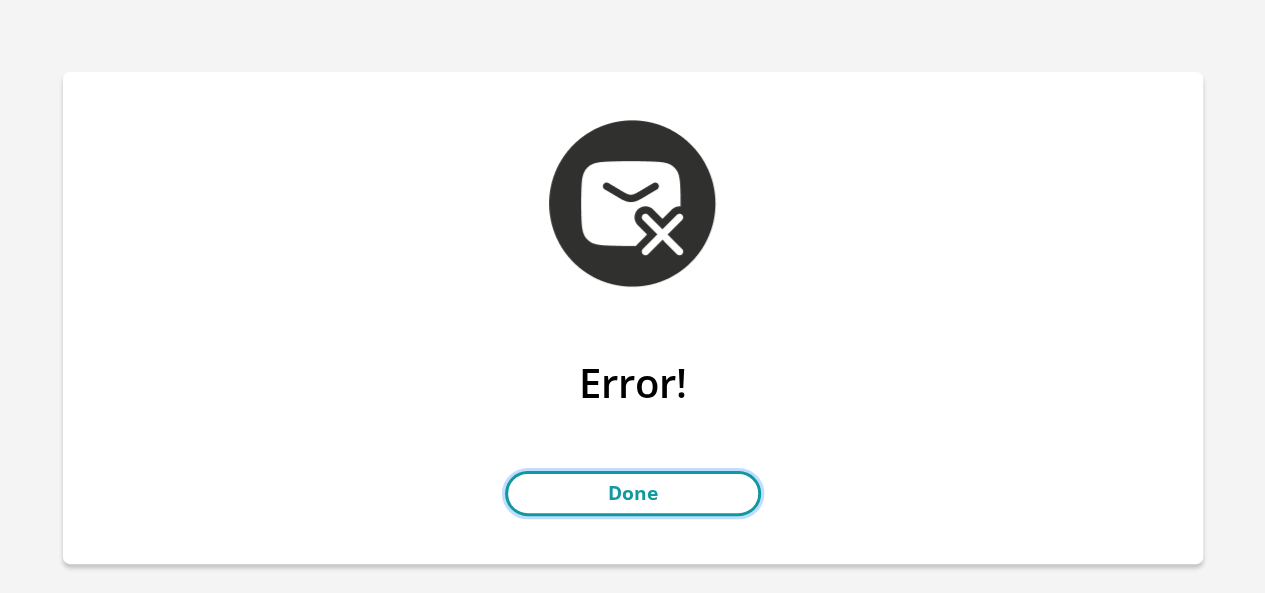 click on "Done" at bounding box center (633, 493) 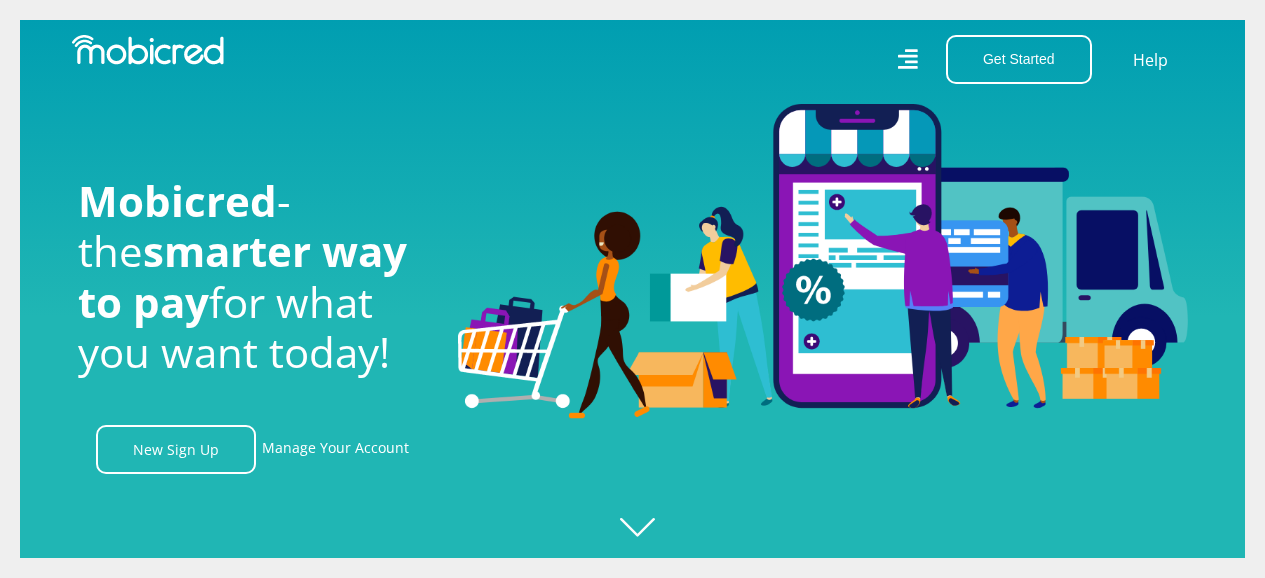 scroll, scrollTop: 0, scrollLeft: 0, axis: both 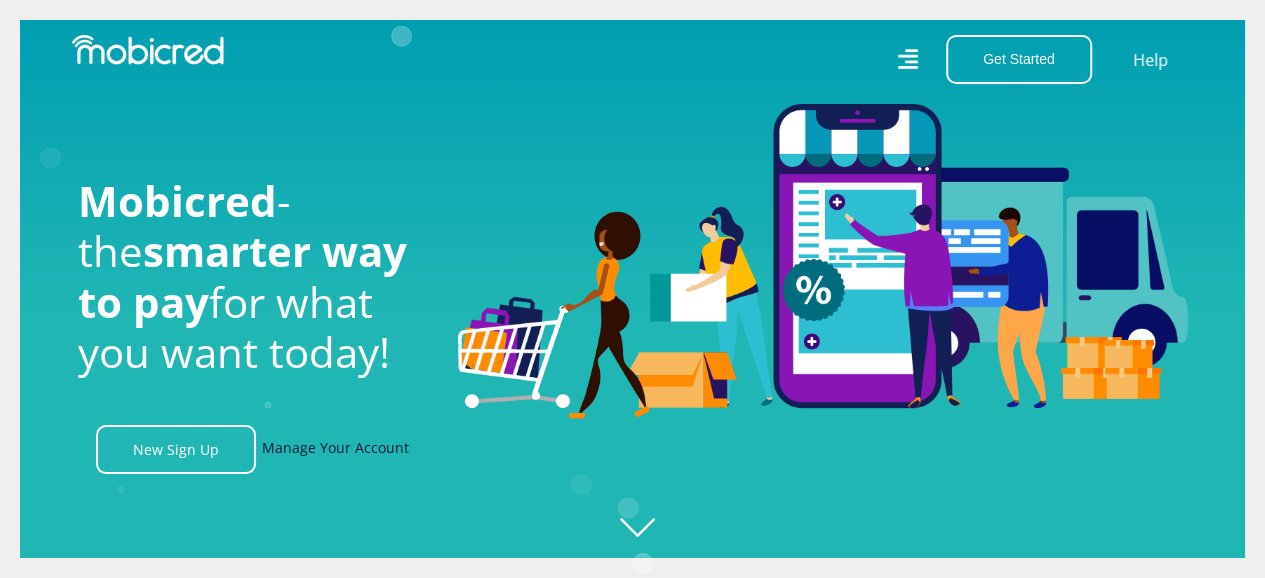 click on "Manage Your Account" at bounding box center [335, 449] 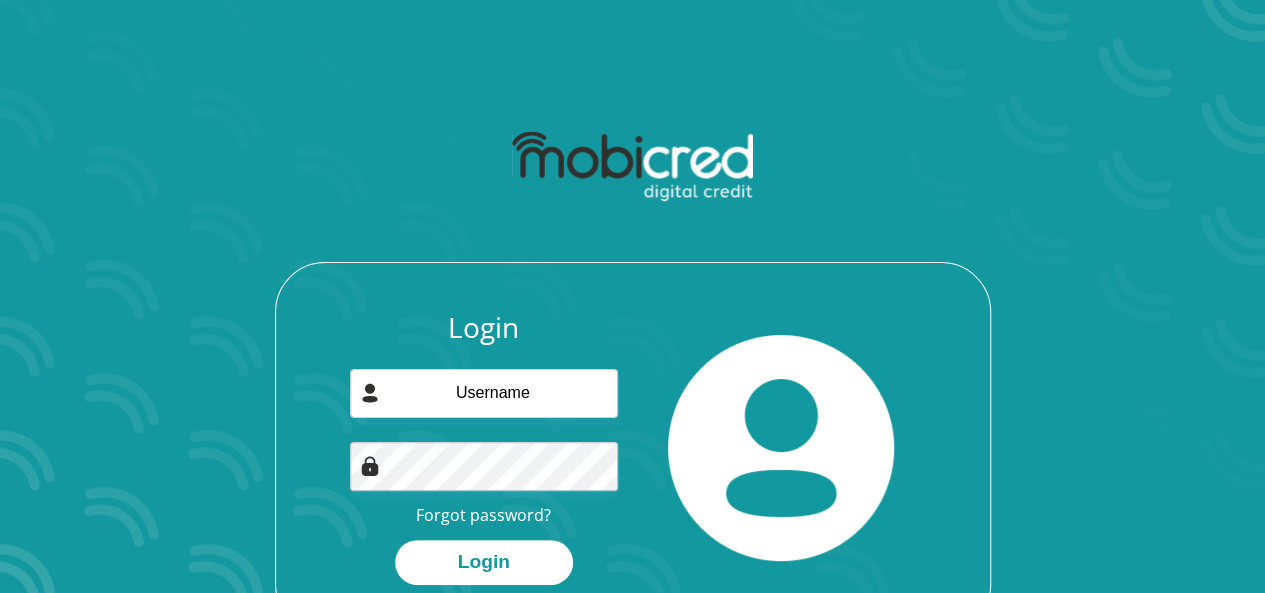 scroll, scrollTop: 100, scrollLeft: 0, axis: vertical 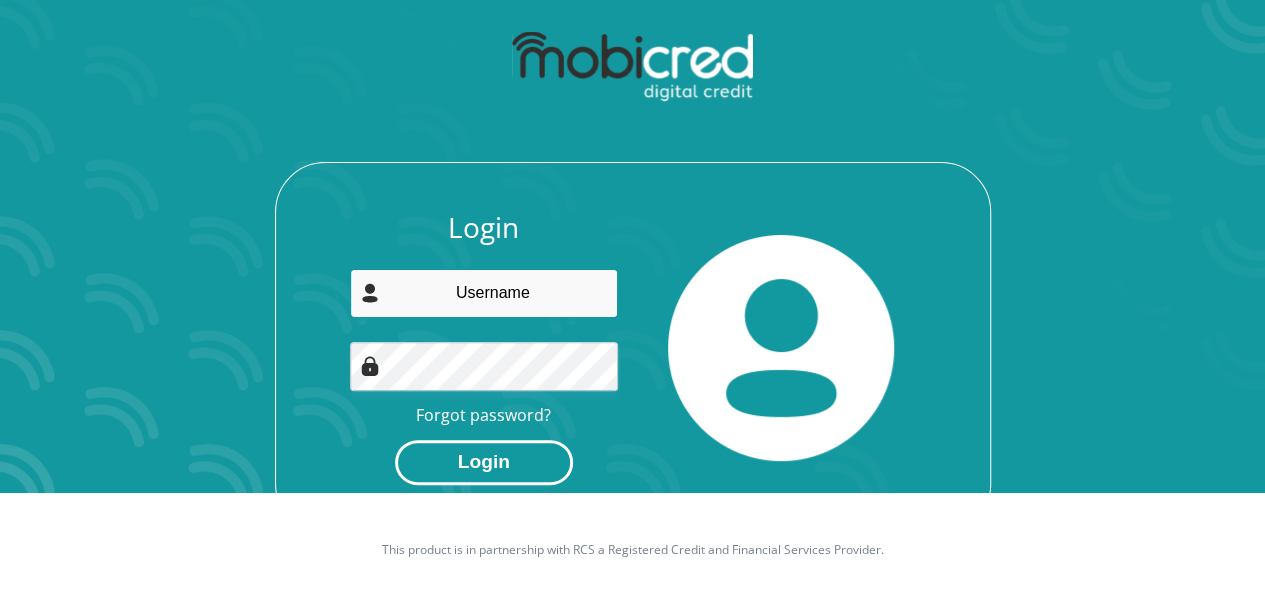 type on "xoliswa.nhlozi@gmail.com" 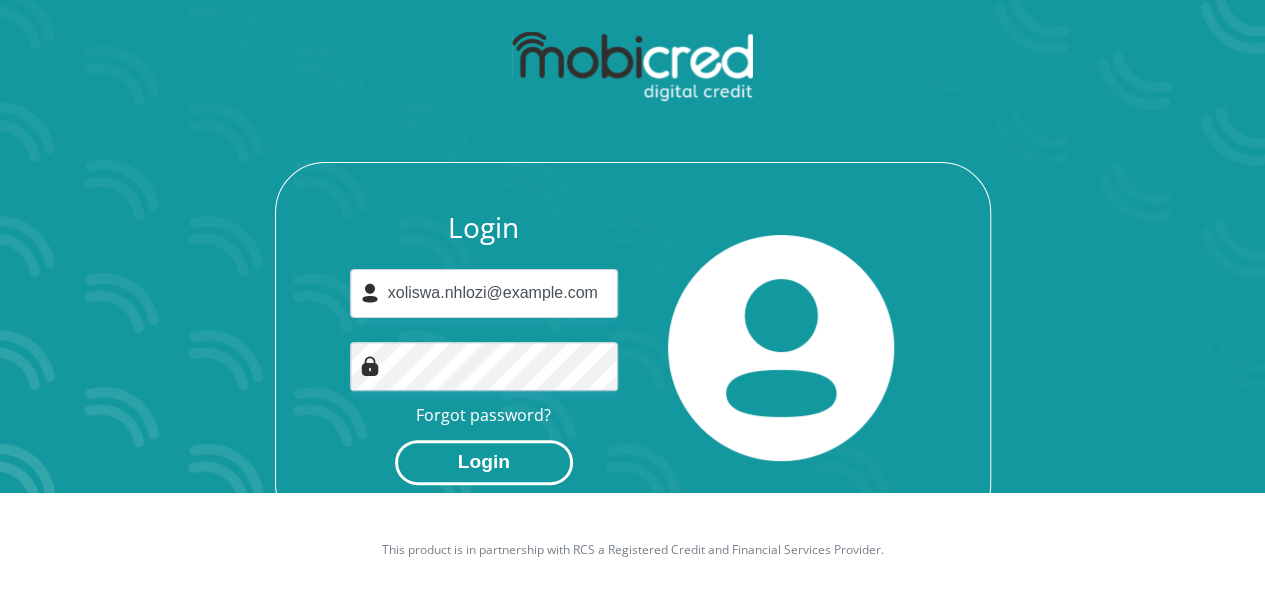 click on "Login" at bounding box center (484, 462) 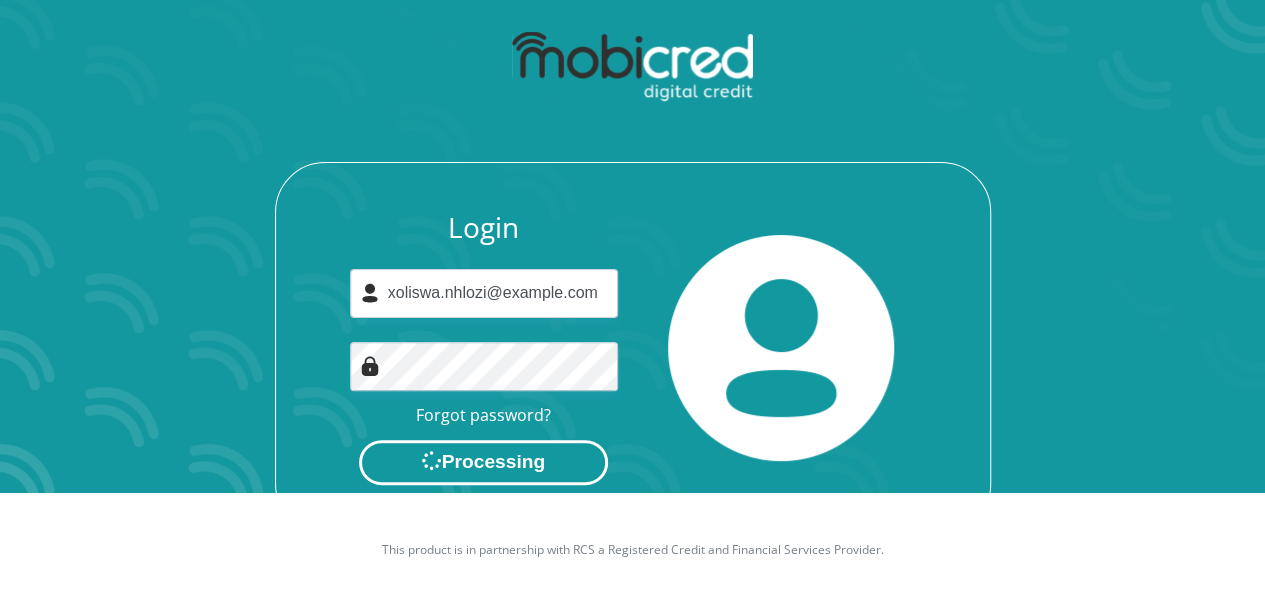 scroll, scrollTop: 0, scrollLeft: 0, axis: both 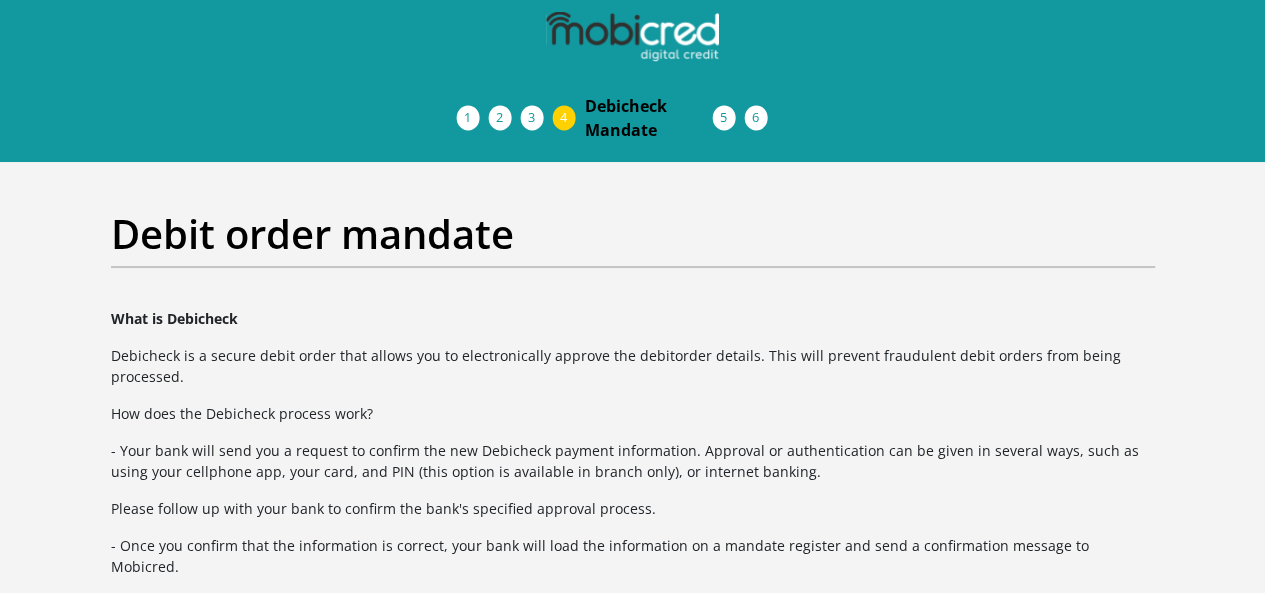 click at bounding box center [0, 0] 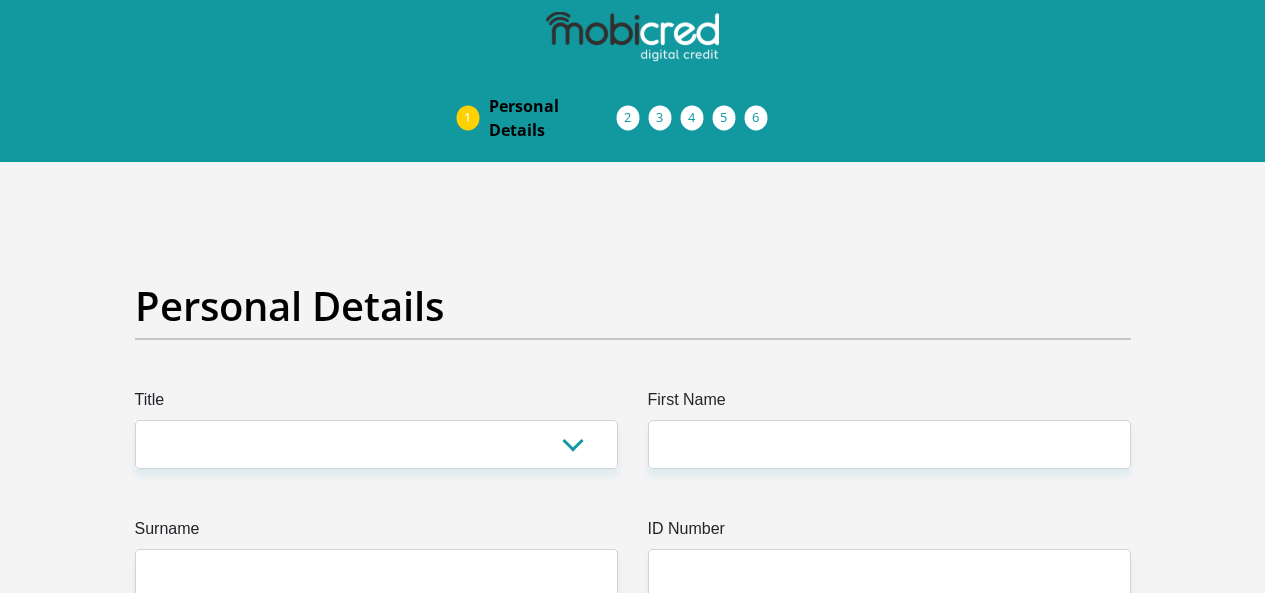 scroll, scrollTop: 0, scrollLeft: 0, axis: both 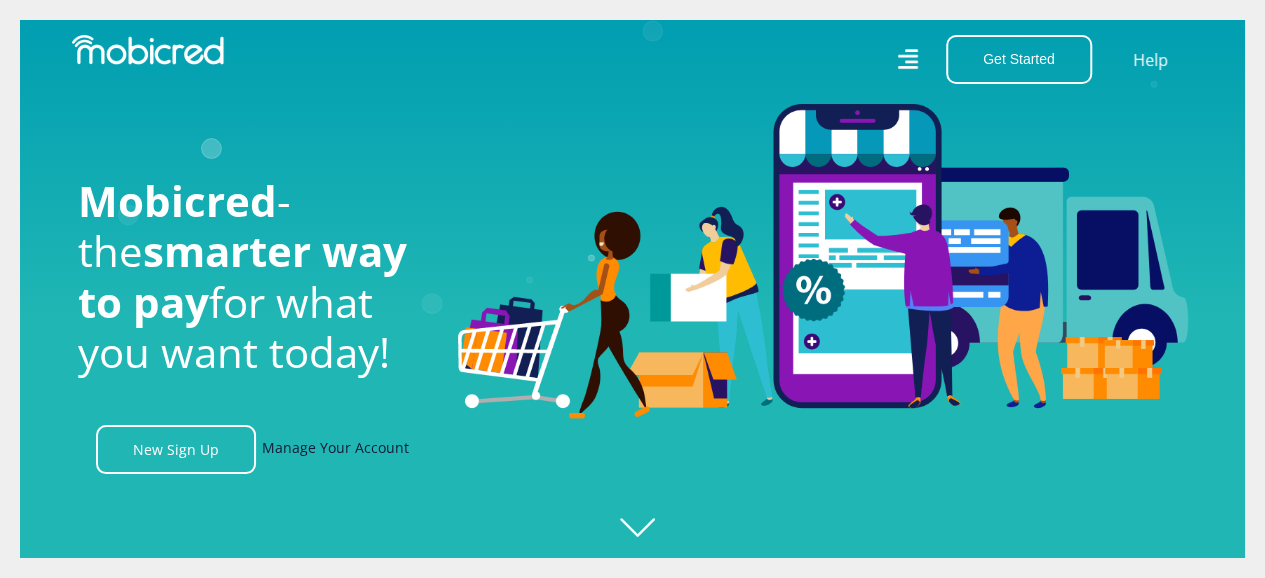 click on "Manage Your Account" at bounding box center (335, 449) 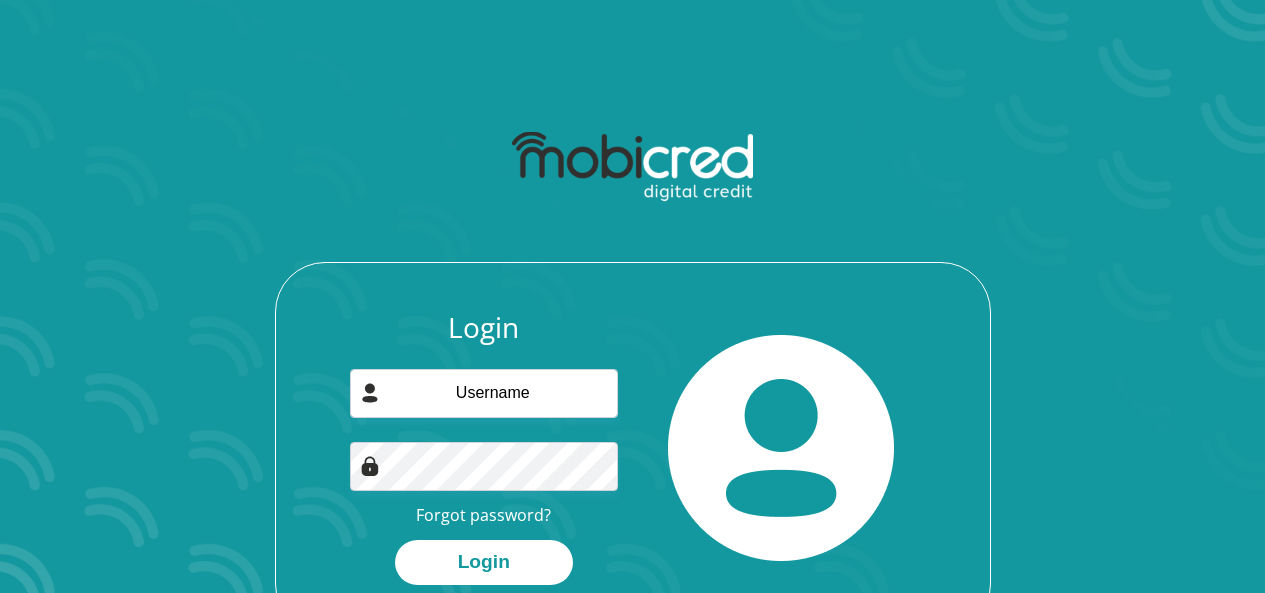 scroll, scrollTop: 0, scrollLeft: 0, axis: both 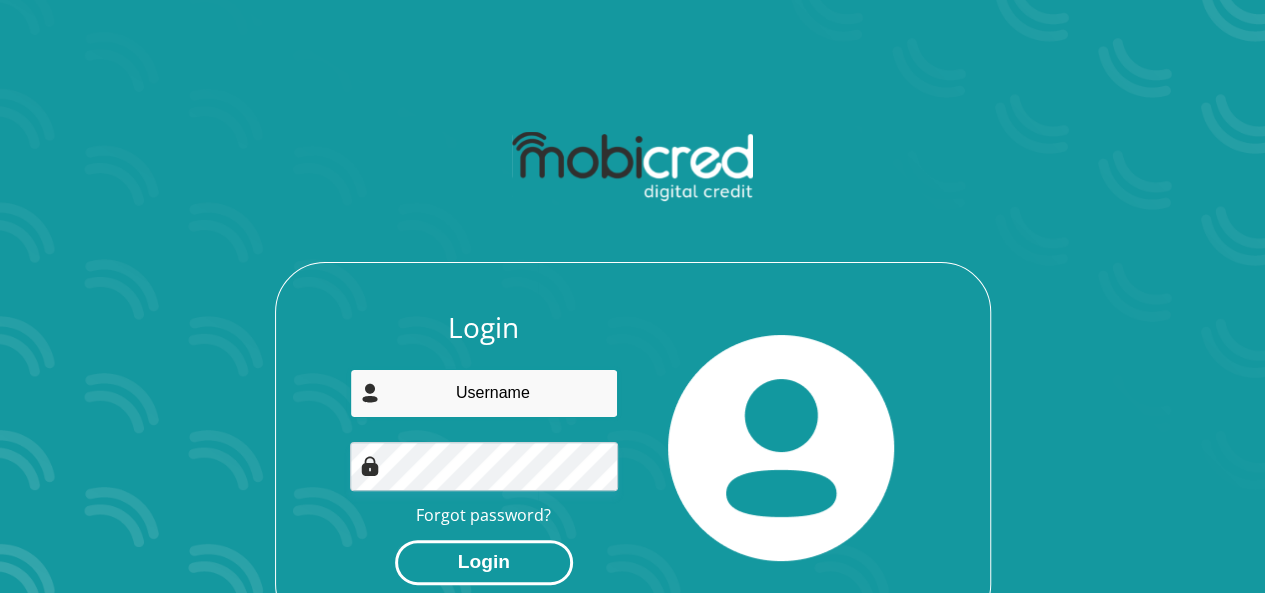 type on "xoliswa.nhlozi@gmail.com" 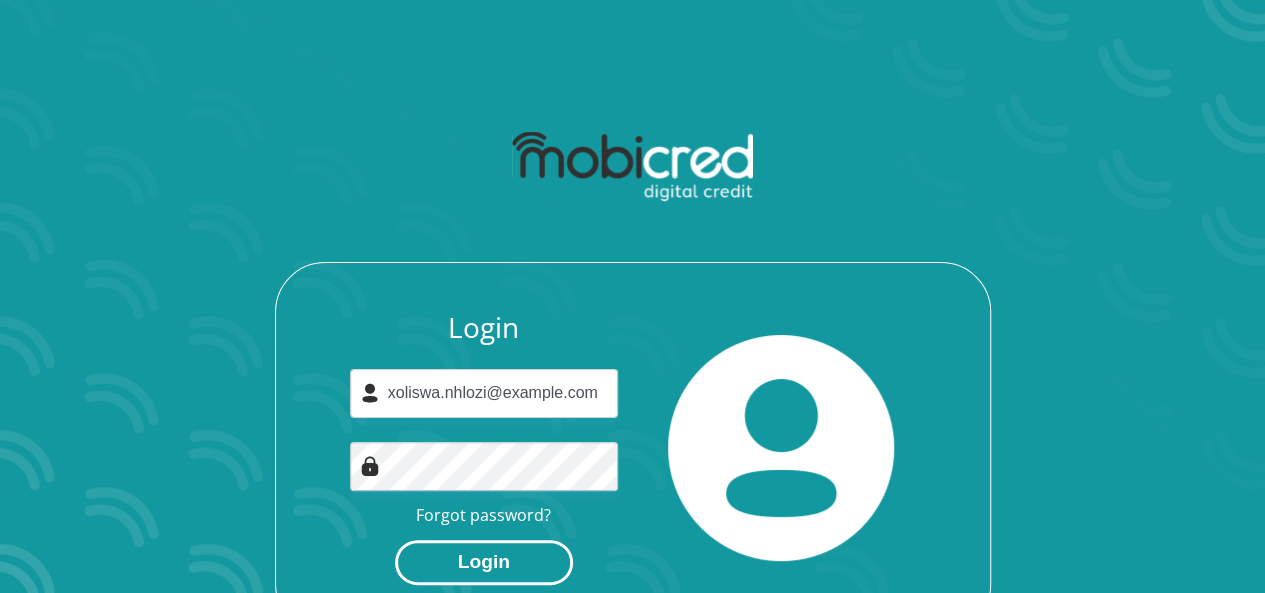 click on "Login" at bounding box center (484, 562) 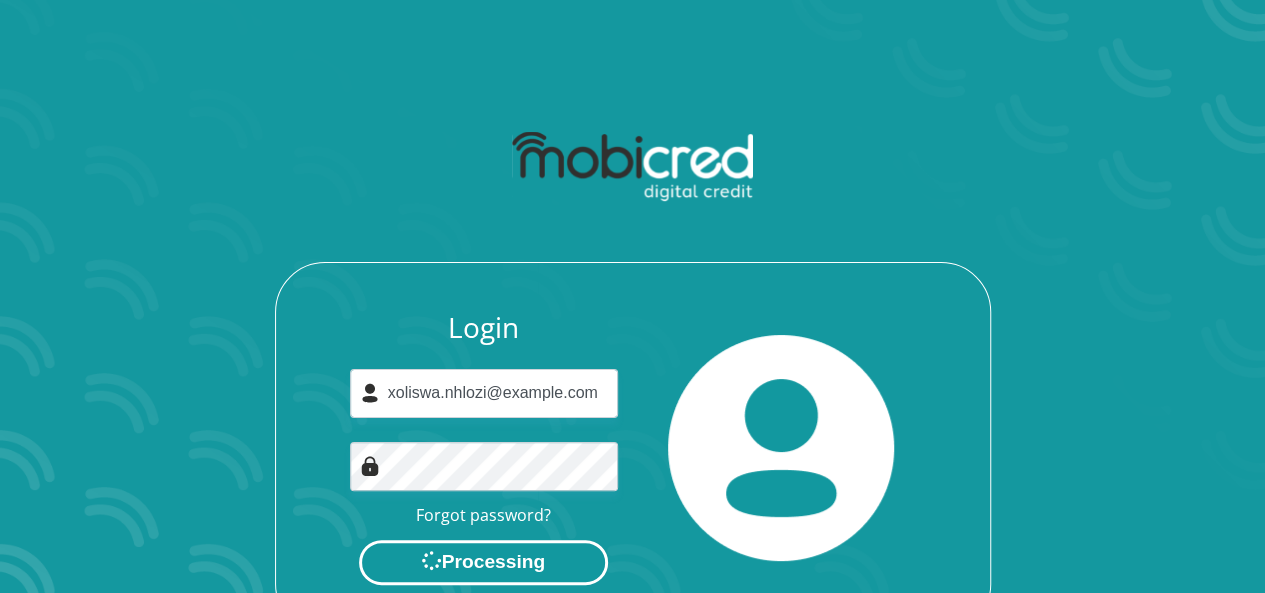 scroll, scrollTop: 0, scrollLeft: 0, axis: both 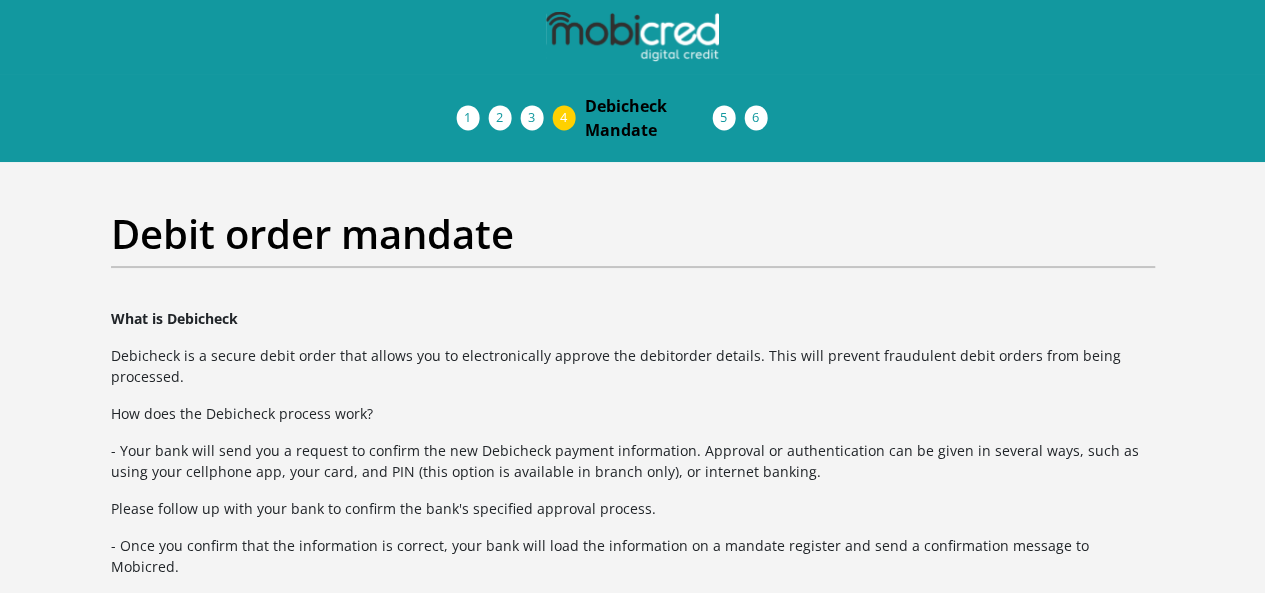 click at bounding box center (0, 0) 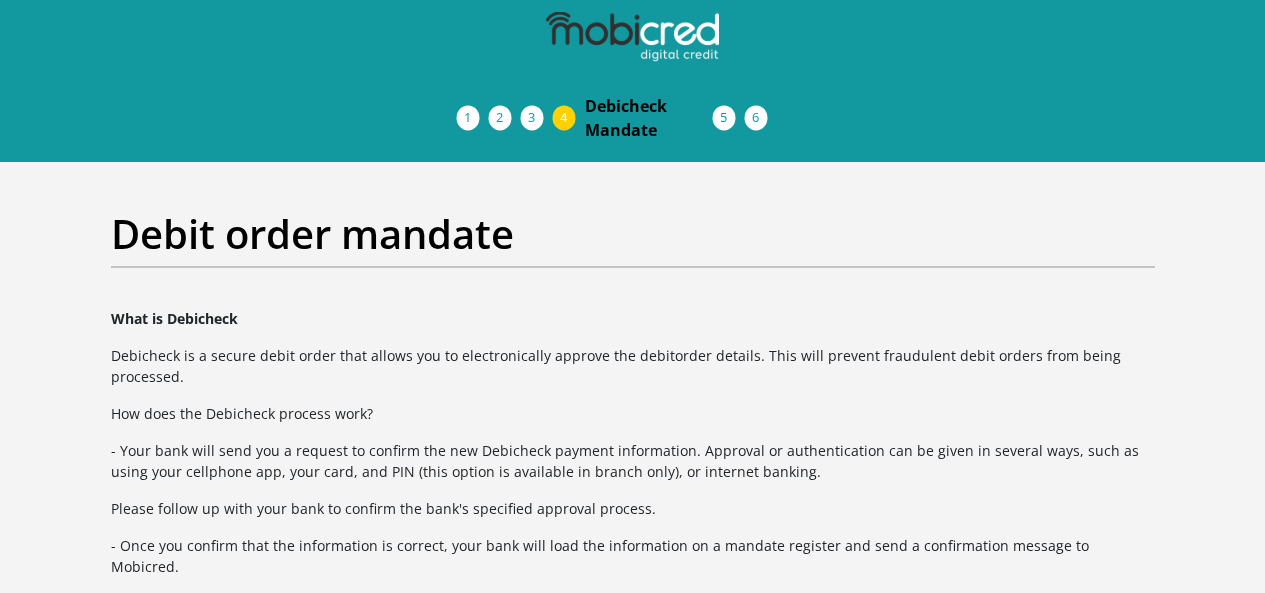 scroll, scrollTop: 0, scrollLeft: 0, axis: both 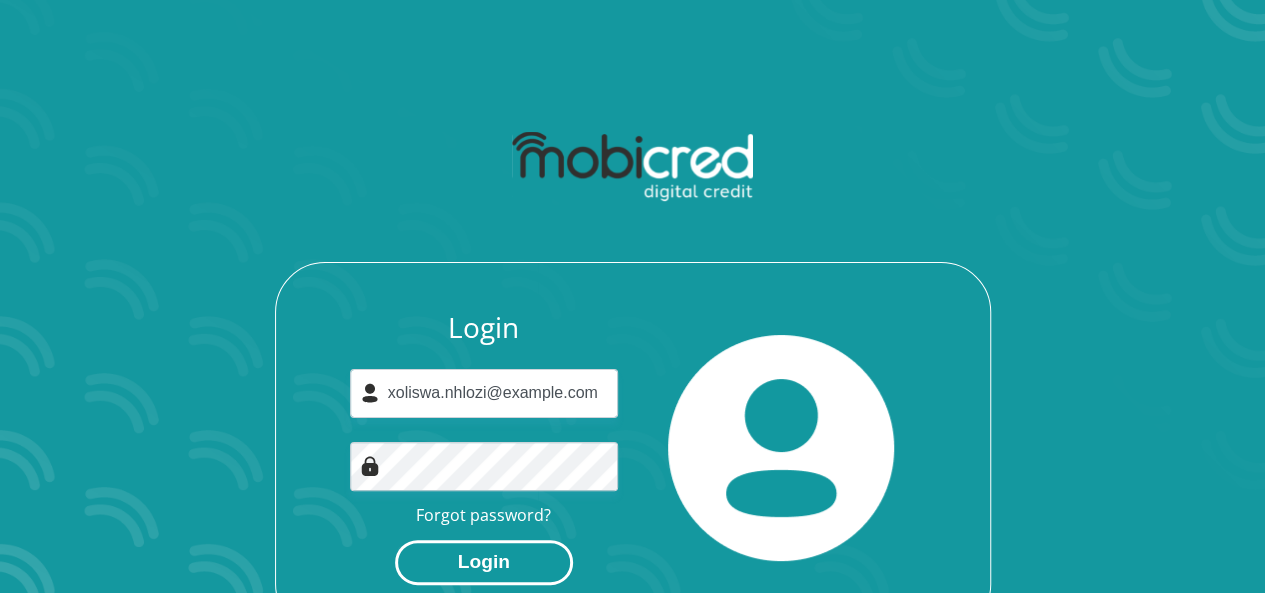 click on "Login" at bounding box center (484, 562) 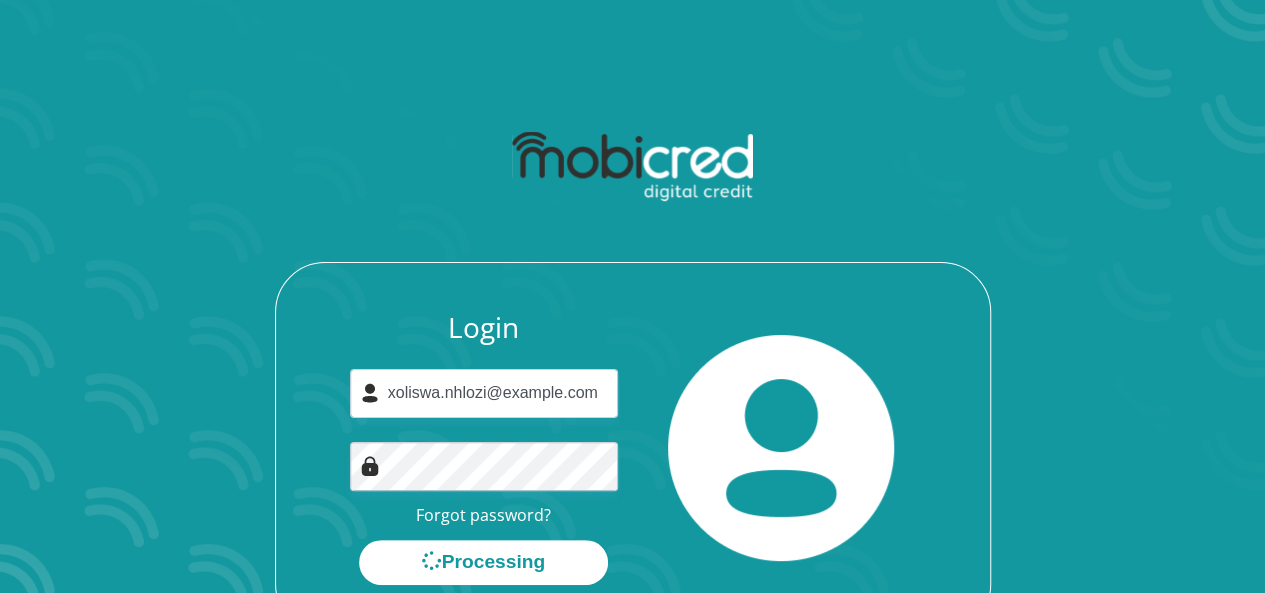 scroll, scrollTop: 0, scrollLeft: 0, axis: both 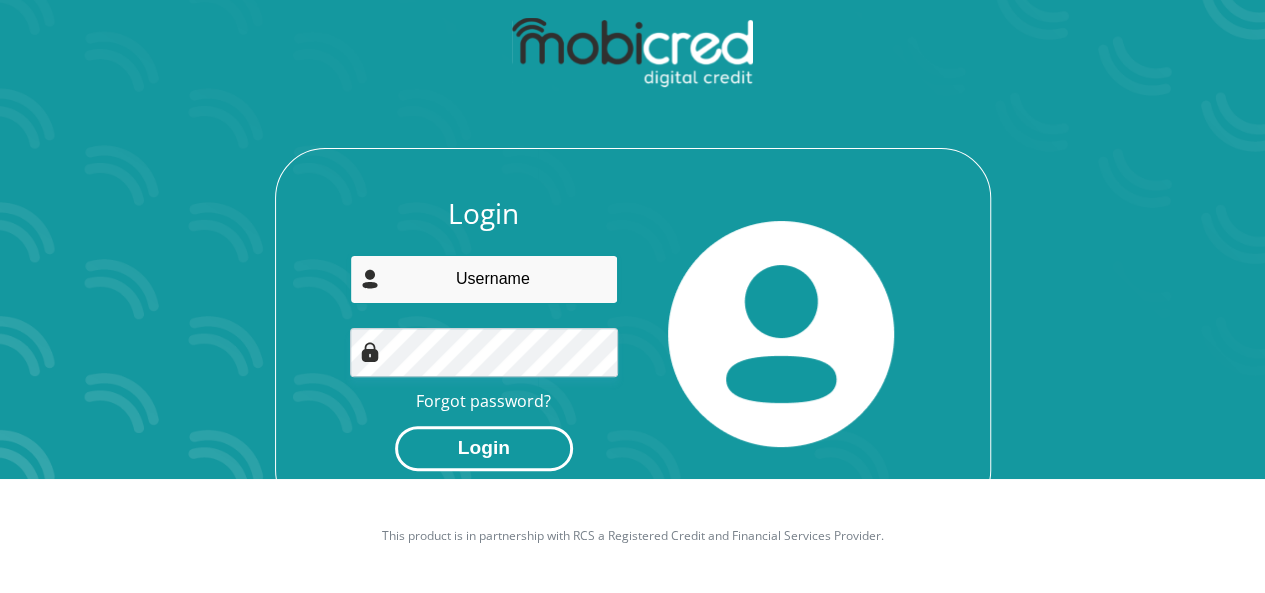 type on "xoliswa.nhlozi@gmail.com" 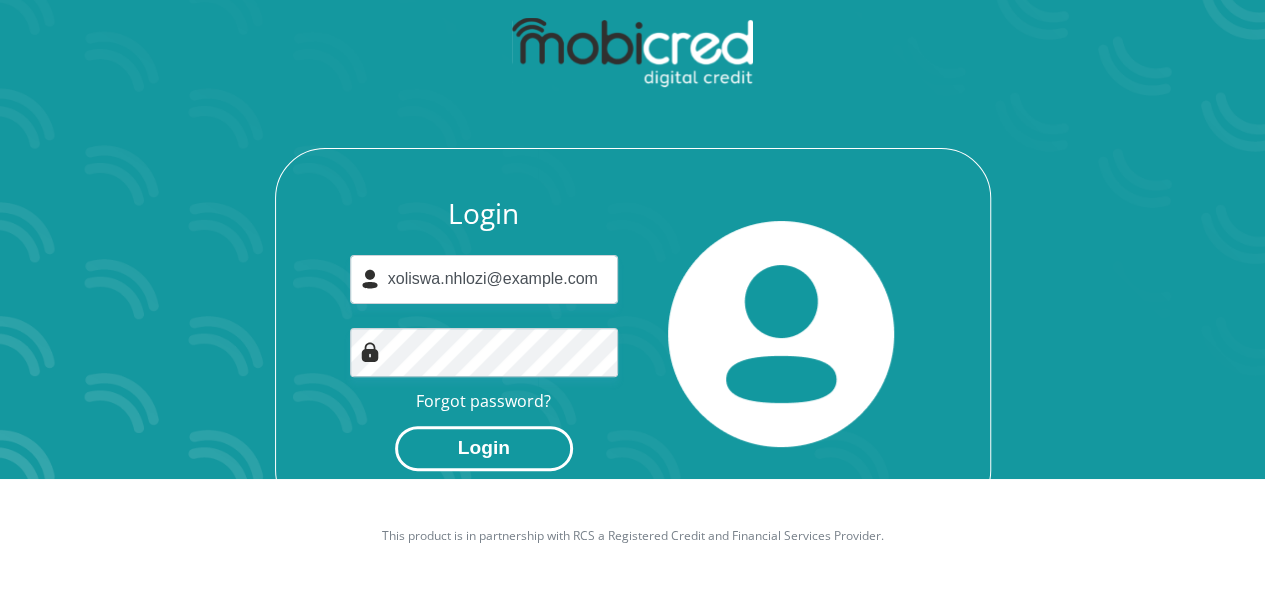 click on "Login" at bounding box center (484, 448) 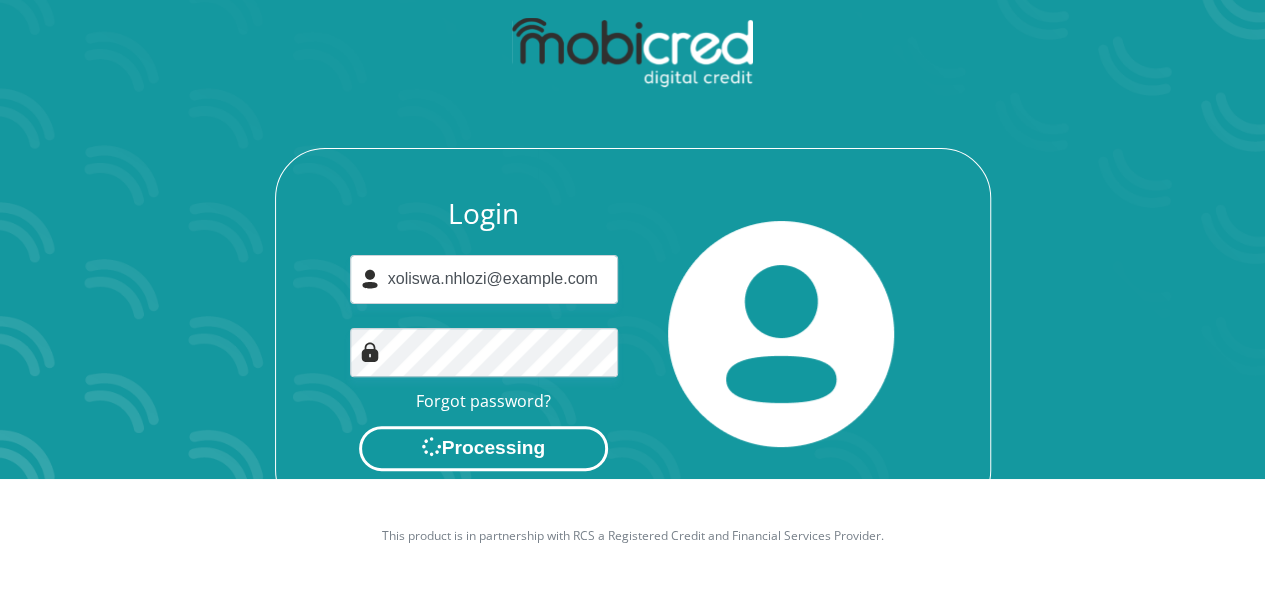 scroll, scrollTop: 0, scrollLeft: 0, axis: both 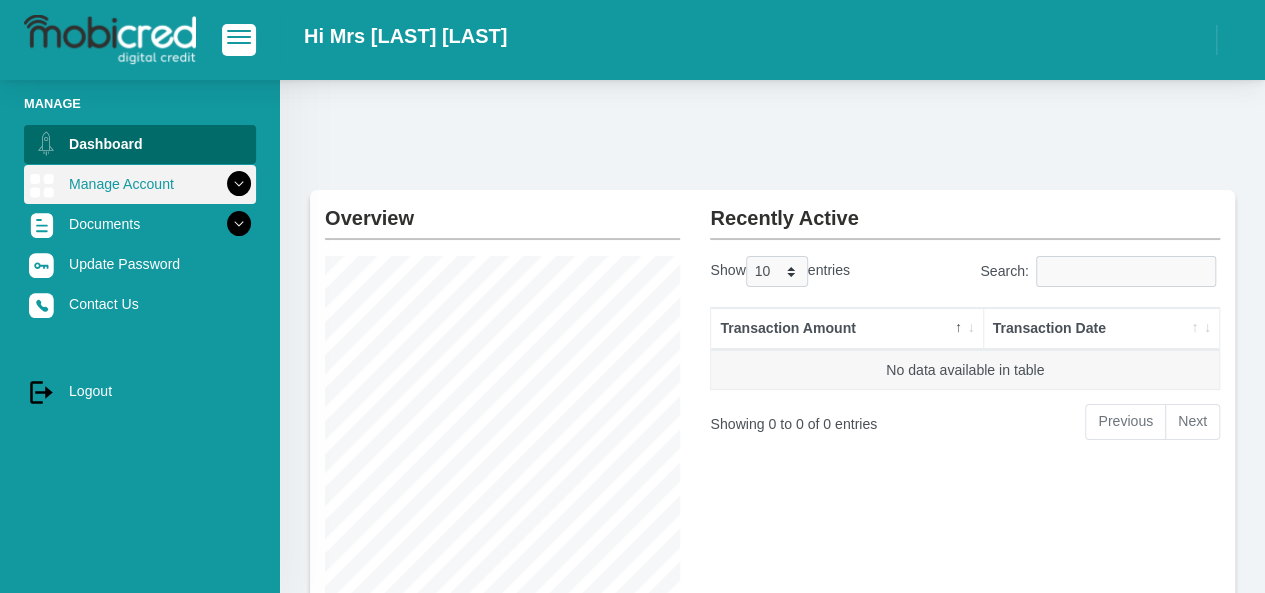 click at bounding box center (239, 184) 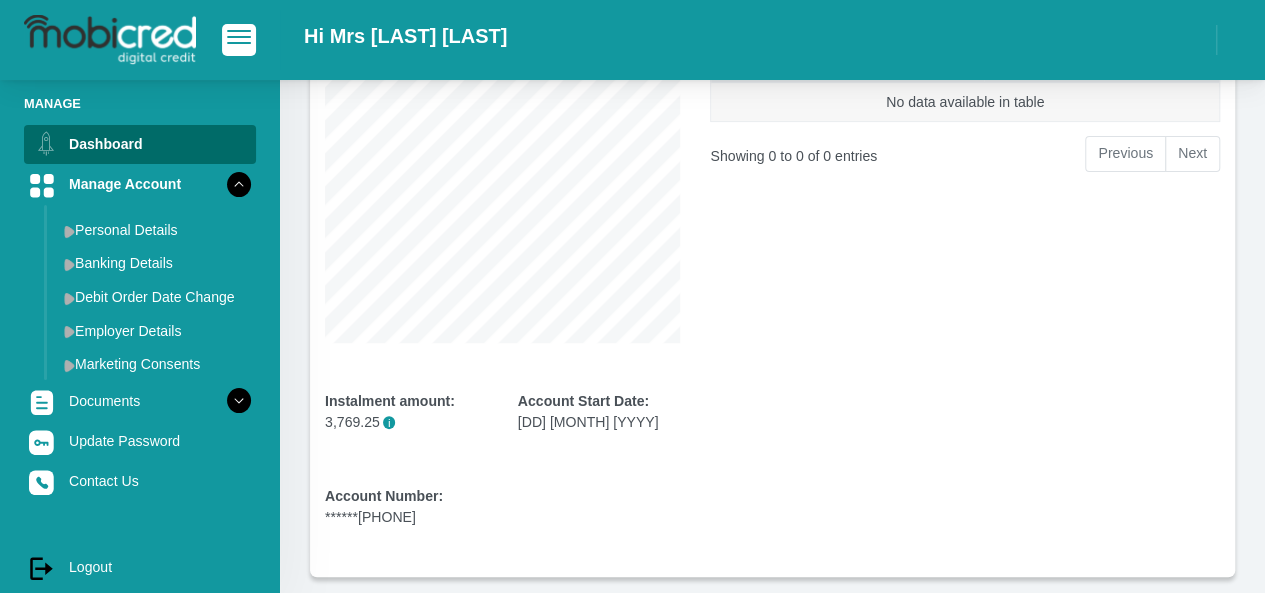 scroll, scrollTop: 0, scrollLeft: 0, axis: both 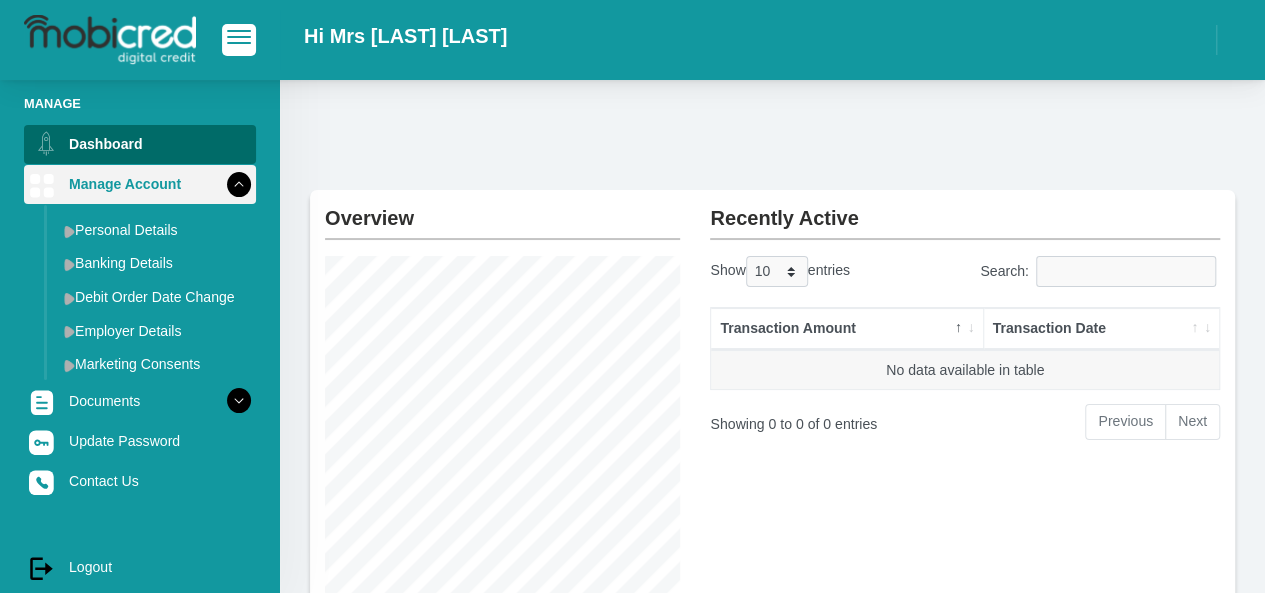 click at bounding box center [239, 184] 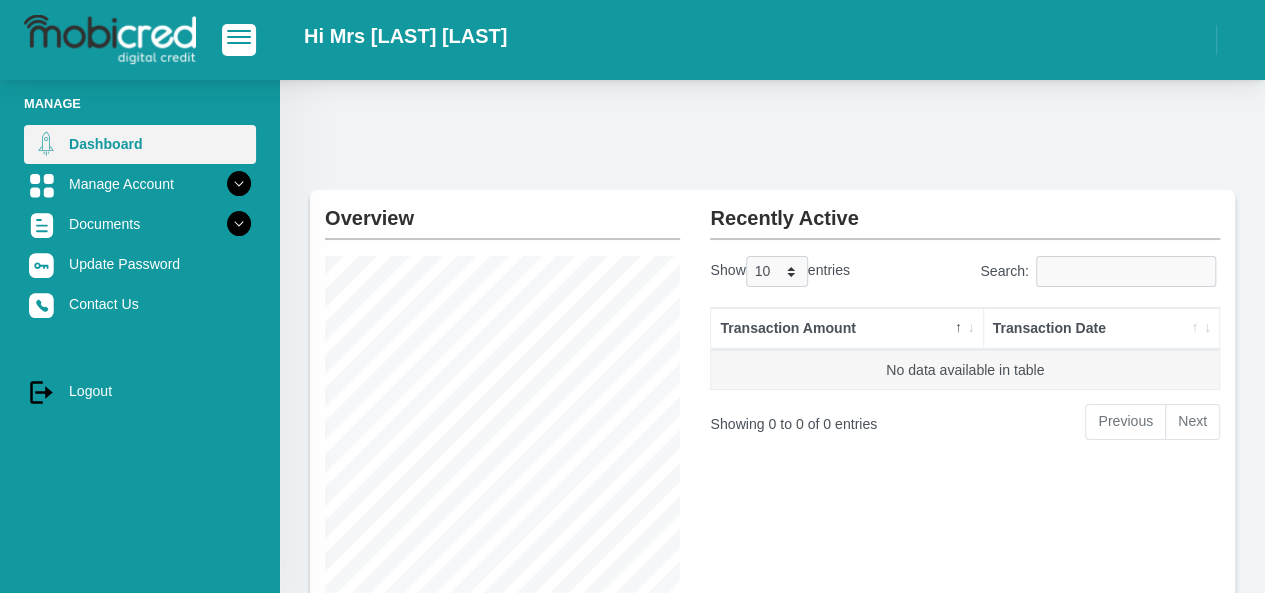 click on "Dashboard" at bounding box center (140, 144) 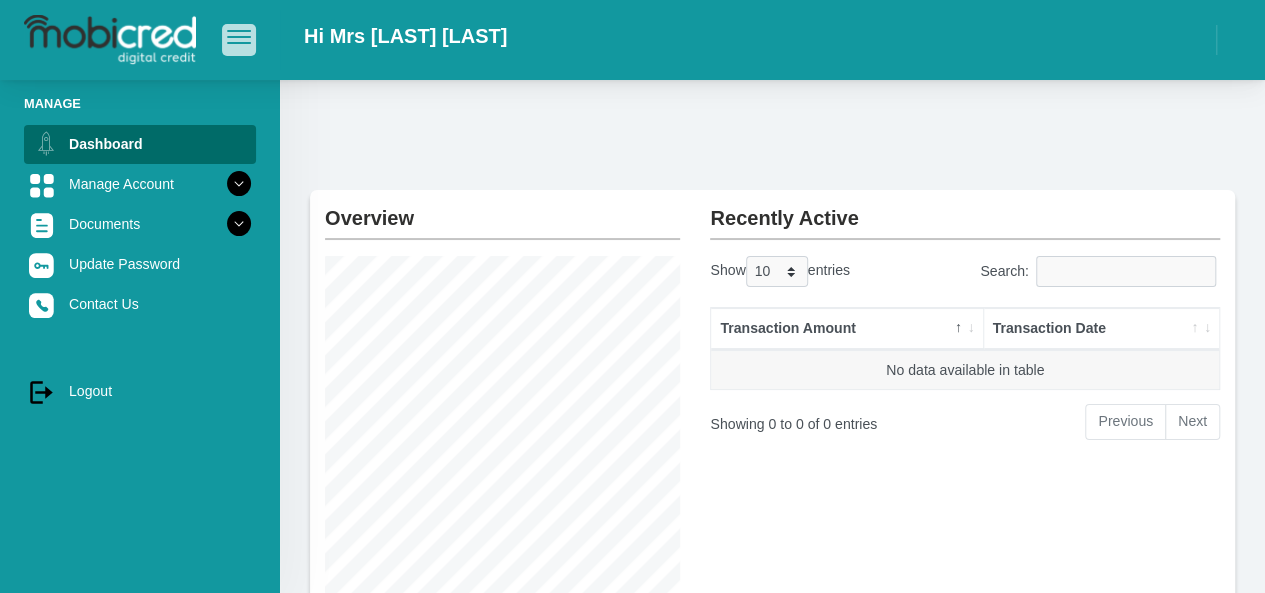 click at bounding box center [239, 37] 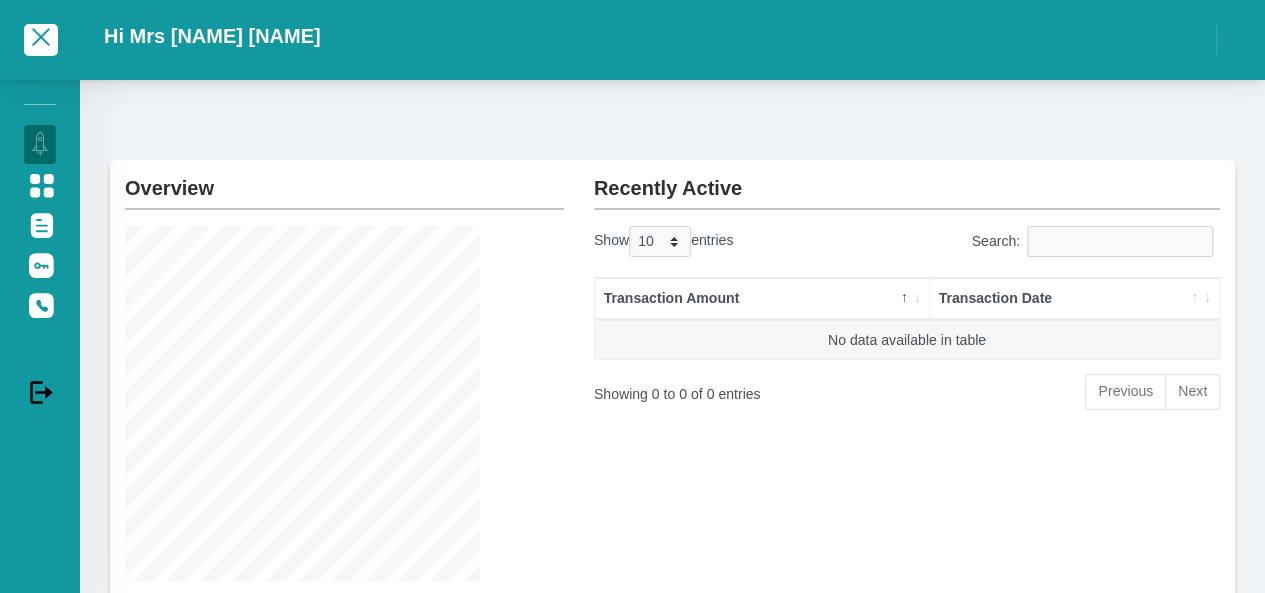 scroll, scrollTop: 0, scrollLeft: 0, axis: both 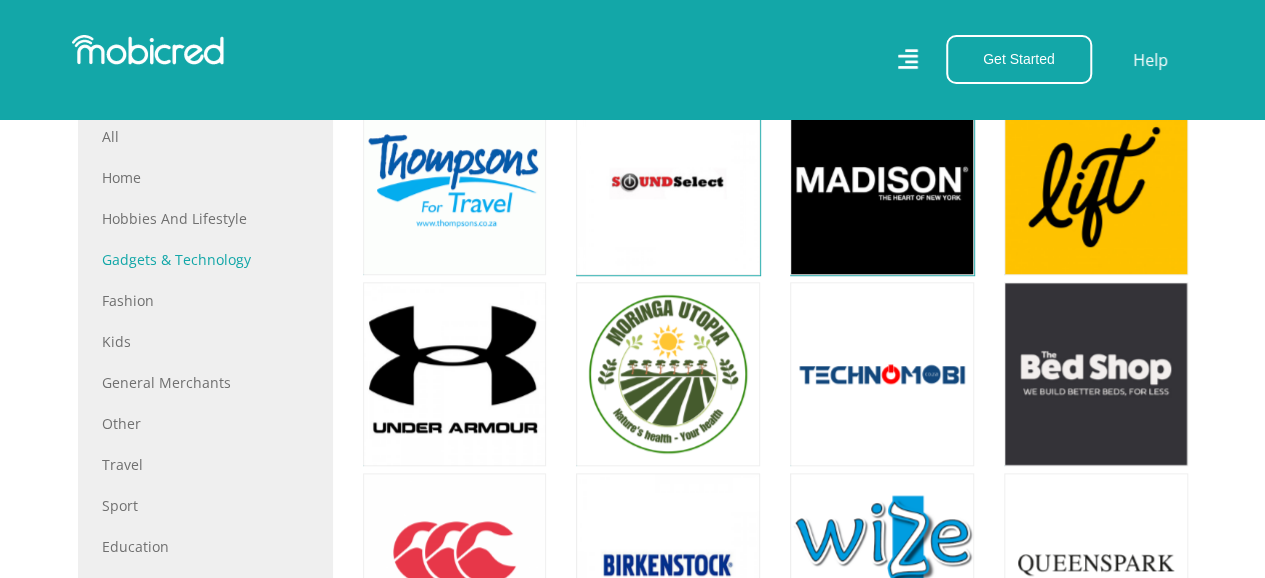 click on "Gadgets & Technology" at bounding box center [205, 259] 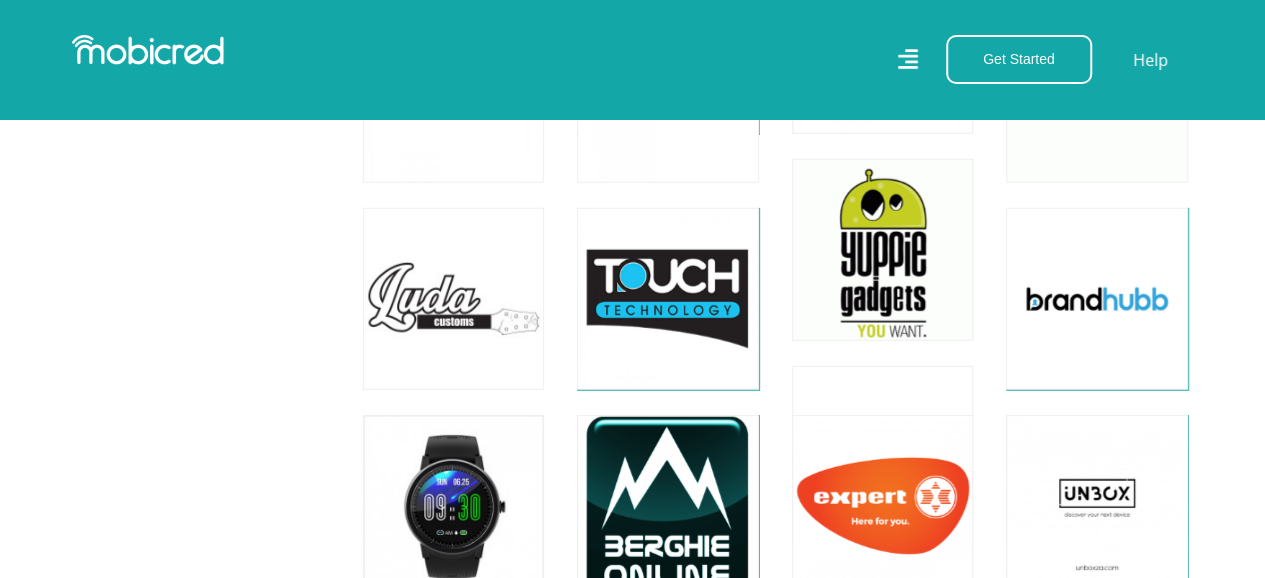 scroll, scrollTop: 2600, scrollLeft: 0, axis: vertical 